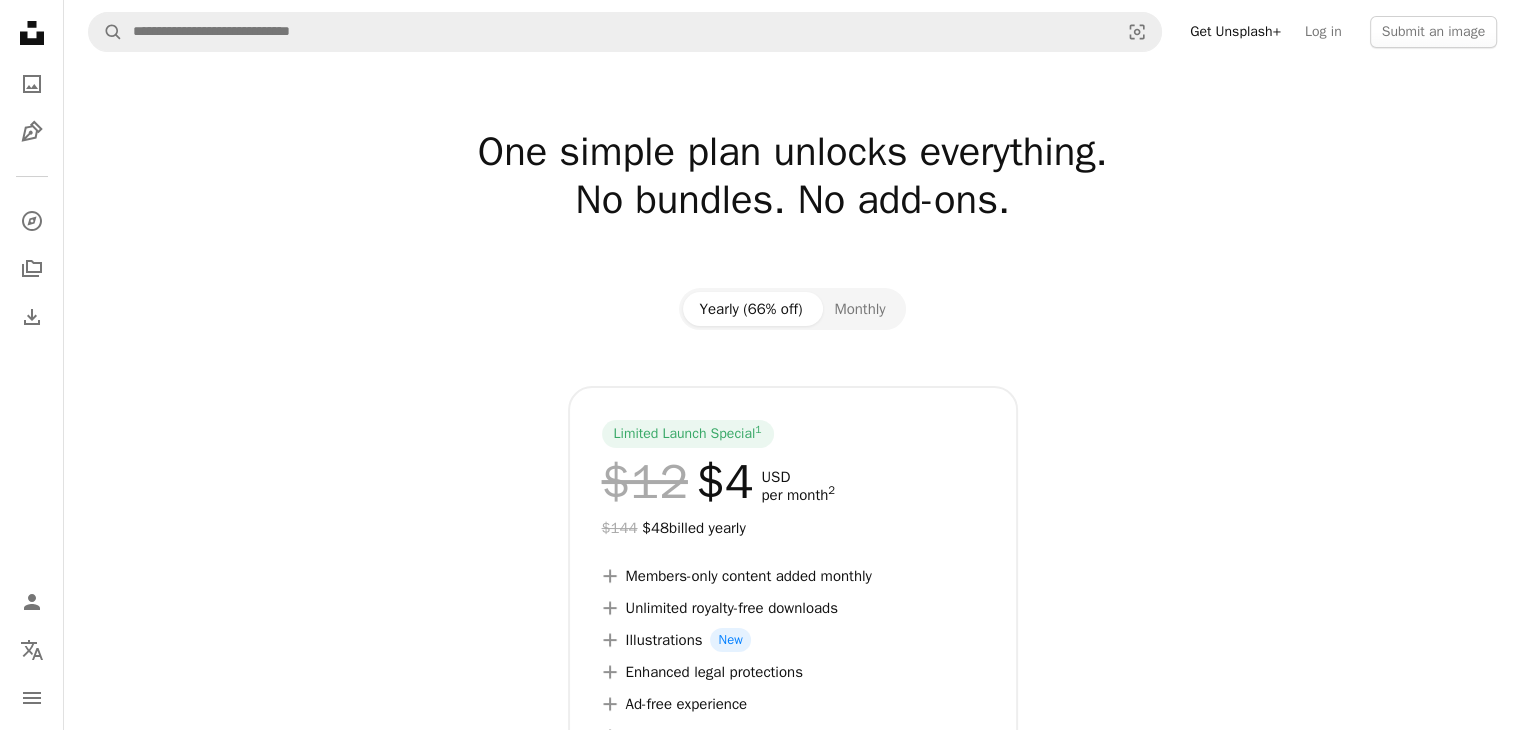 scroll, scrollTop: 3, scrollLeft: 0, axis: vertical 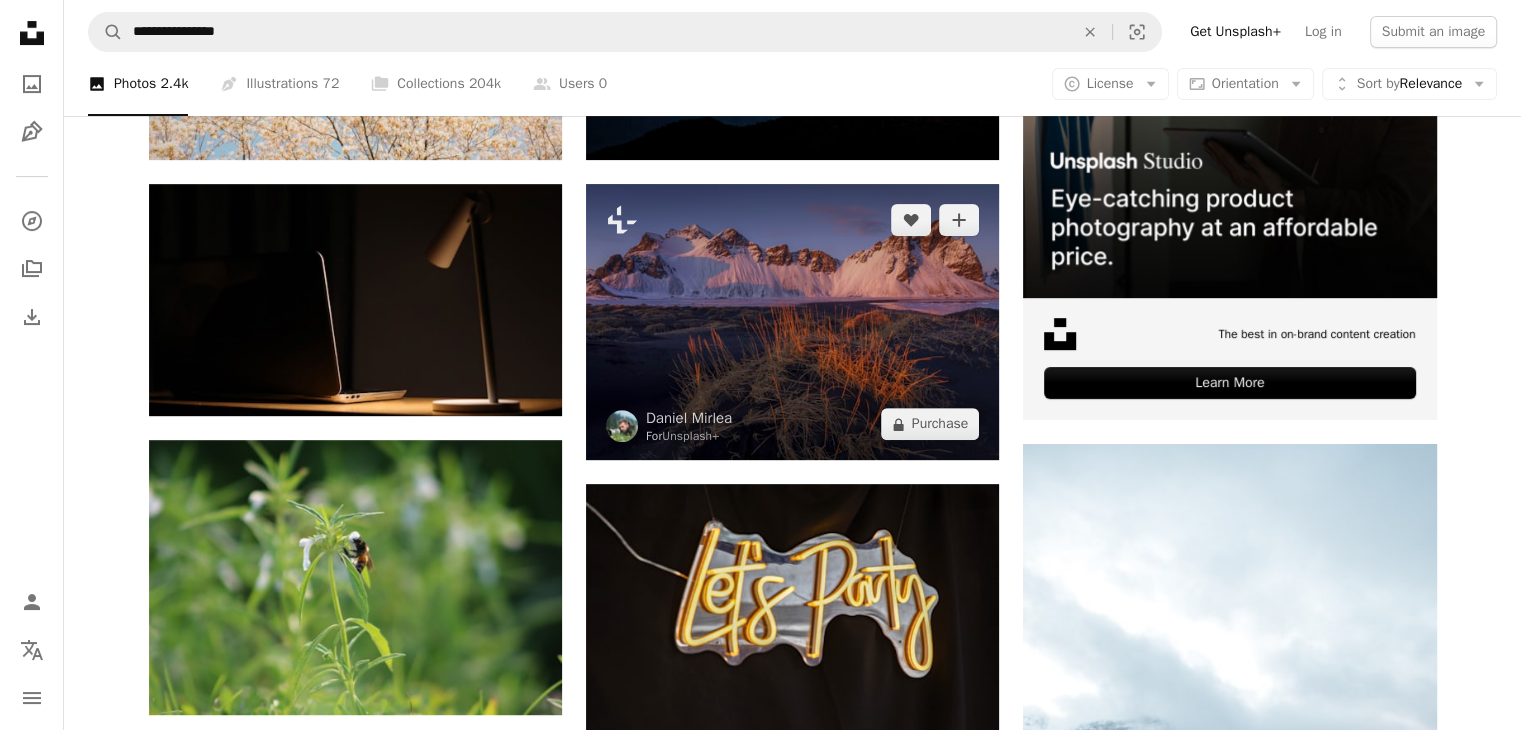 click at bounding box center [792, 322] 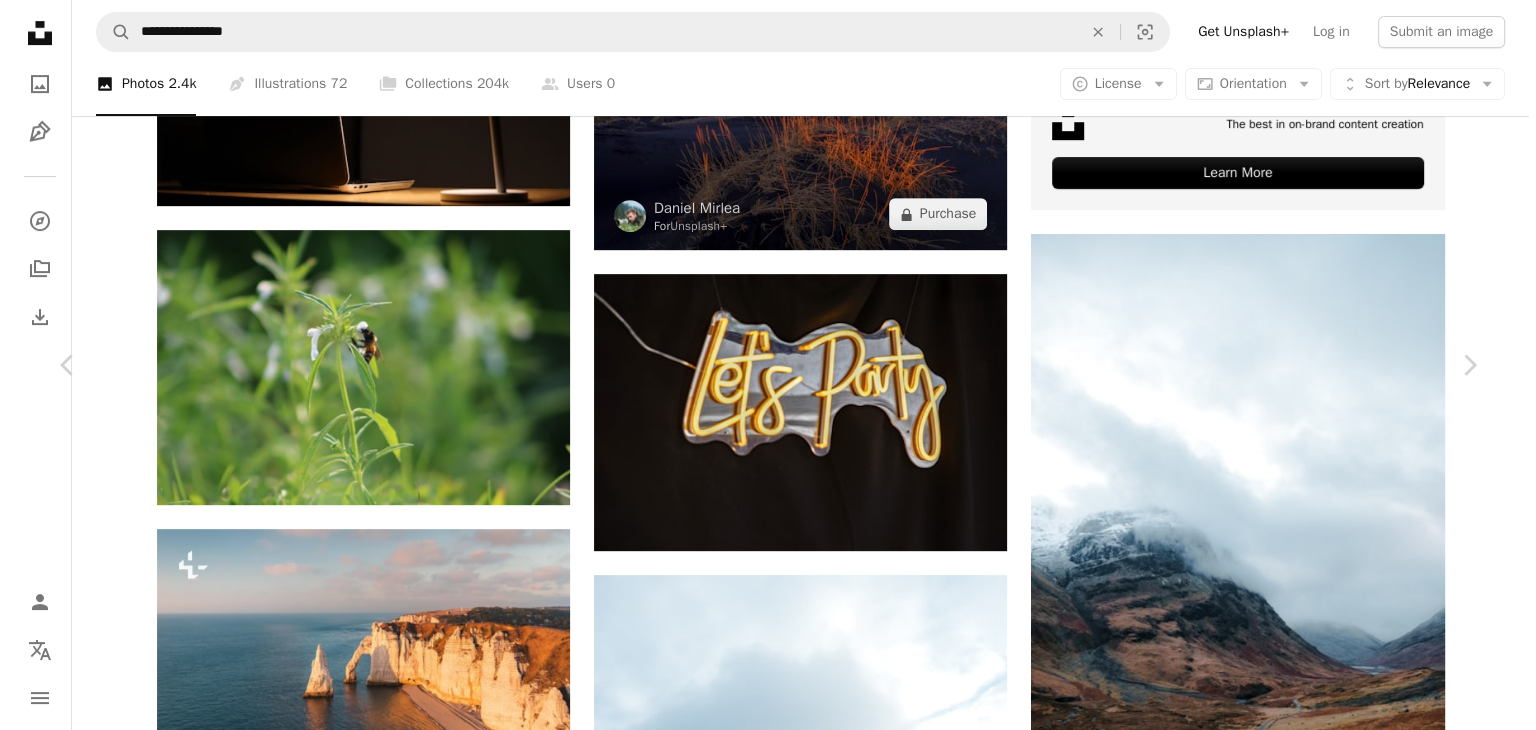 scroll, scrollTop: 911, scrollLeft: 0, axis: vertical 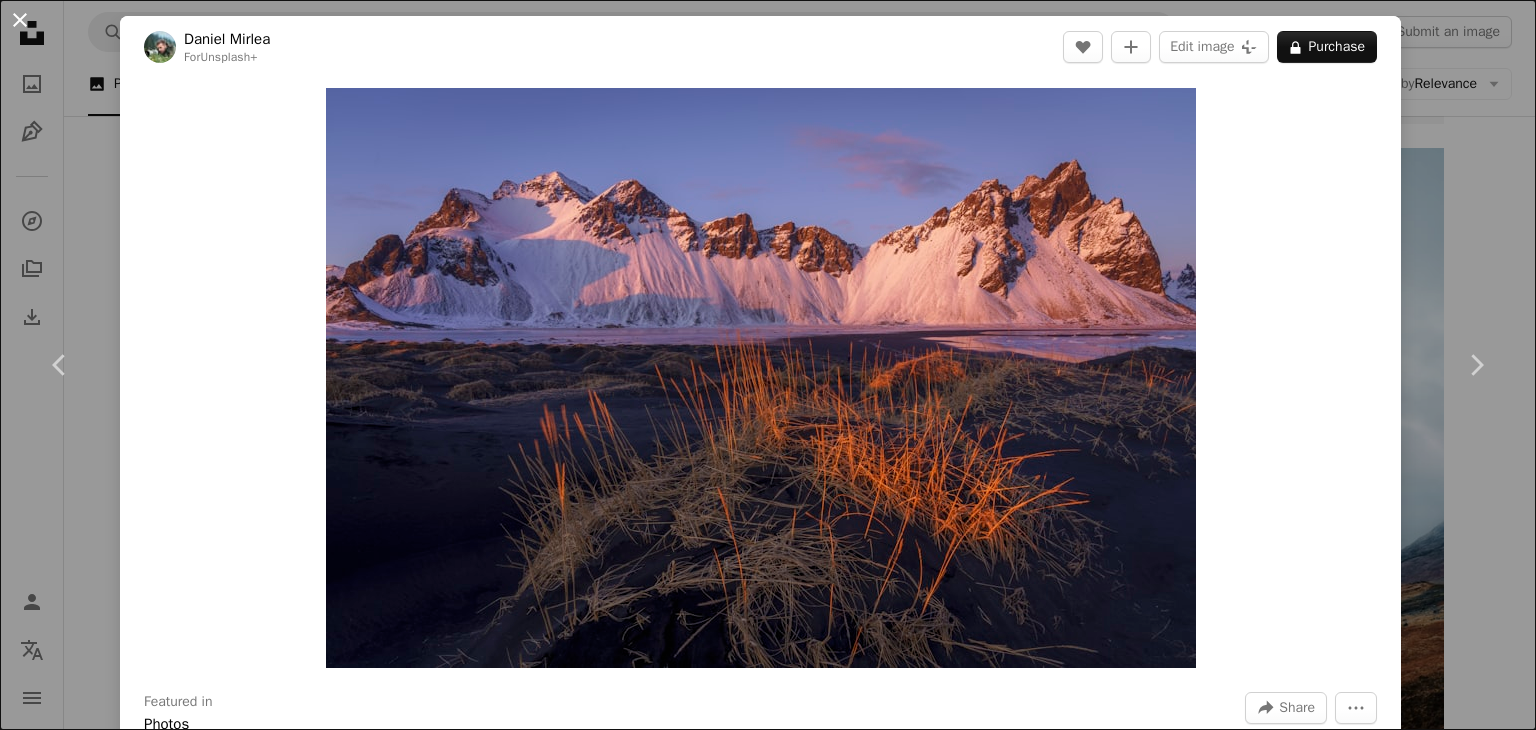 click on "An X shape" at bounding box center [20, 20] 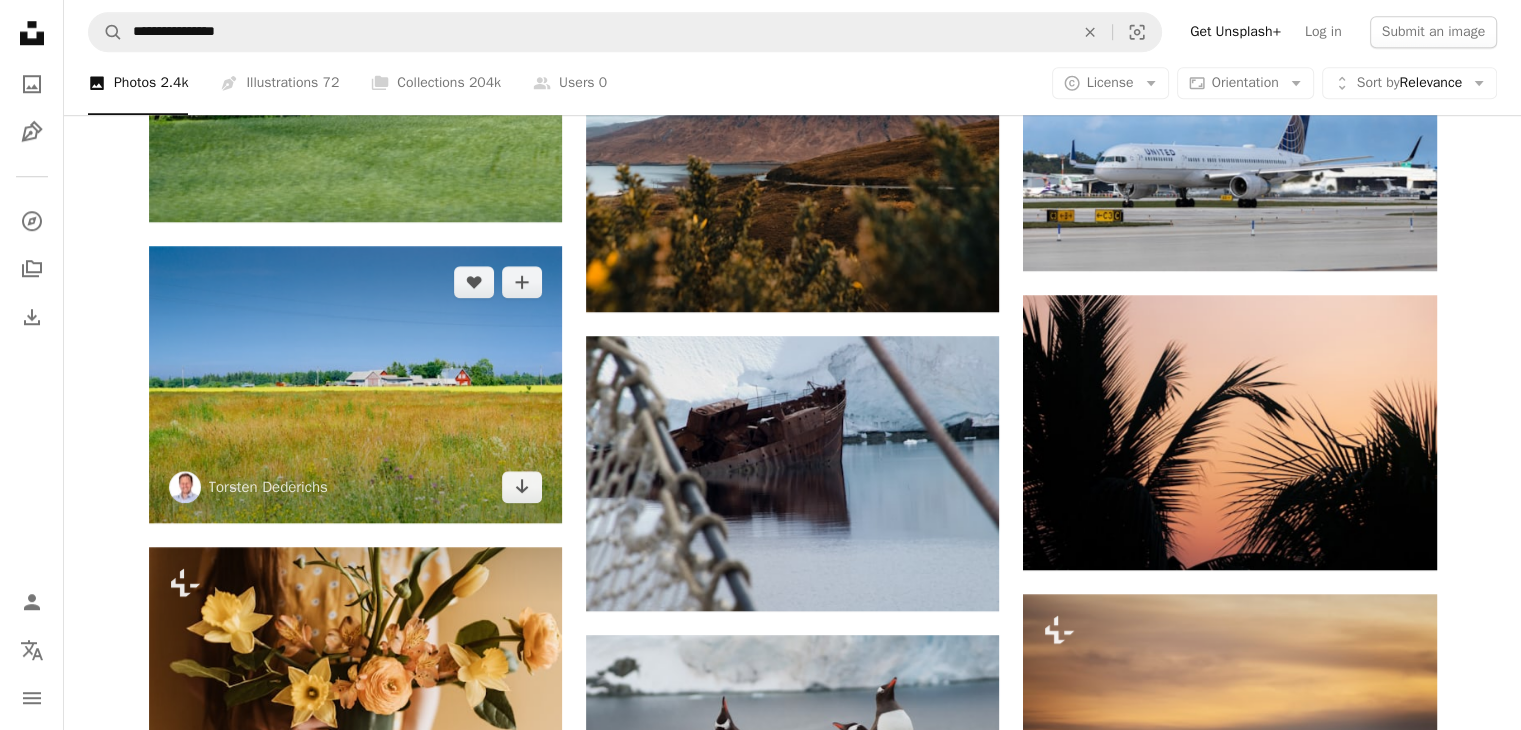 click at bounding box center (355, 384) 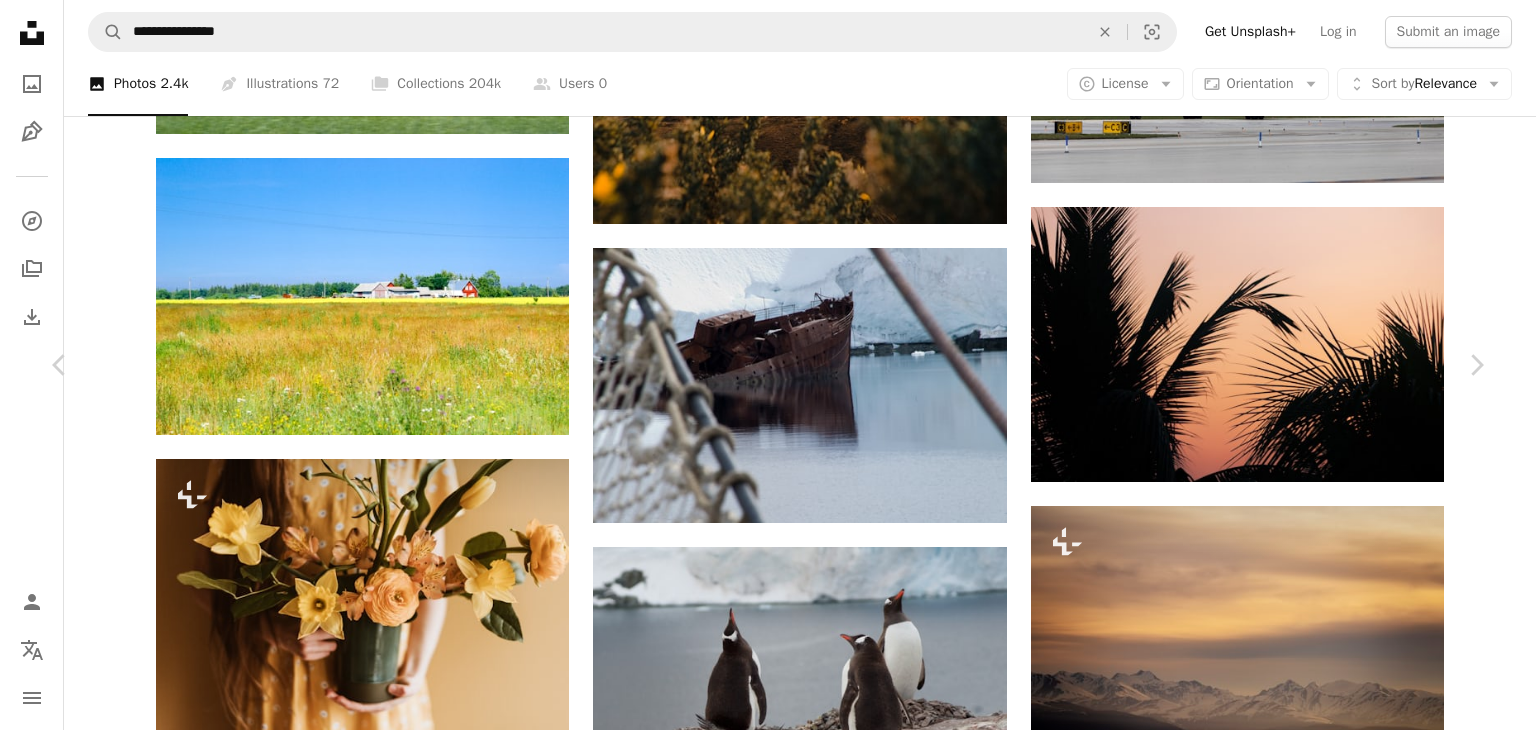 scroll, scrollTop: 1856, scrollLeft: 0, axis: vertical 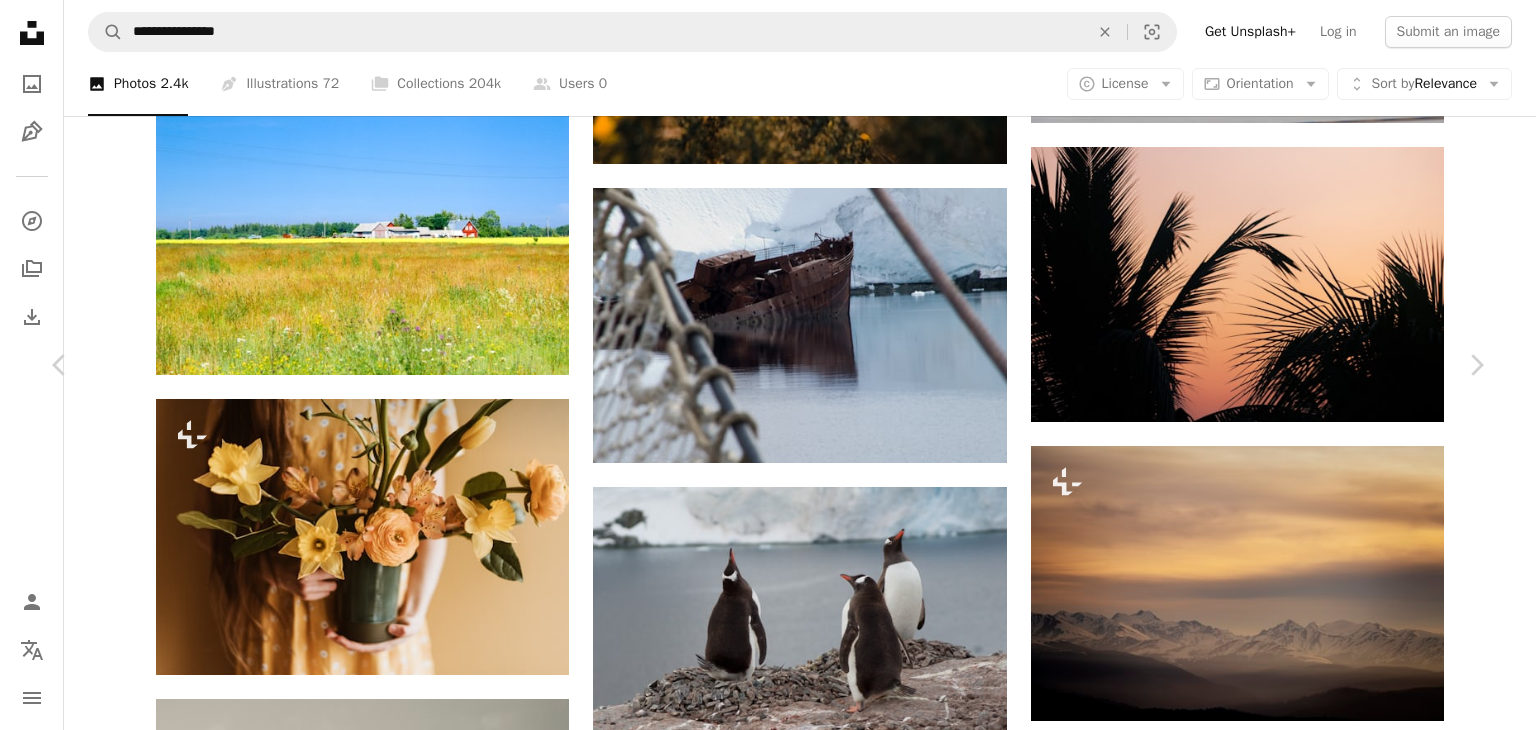 click on "An X shape" at bounding box center (20, 20) 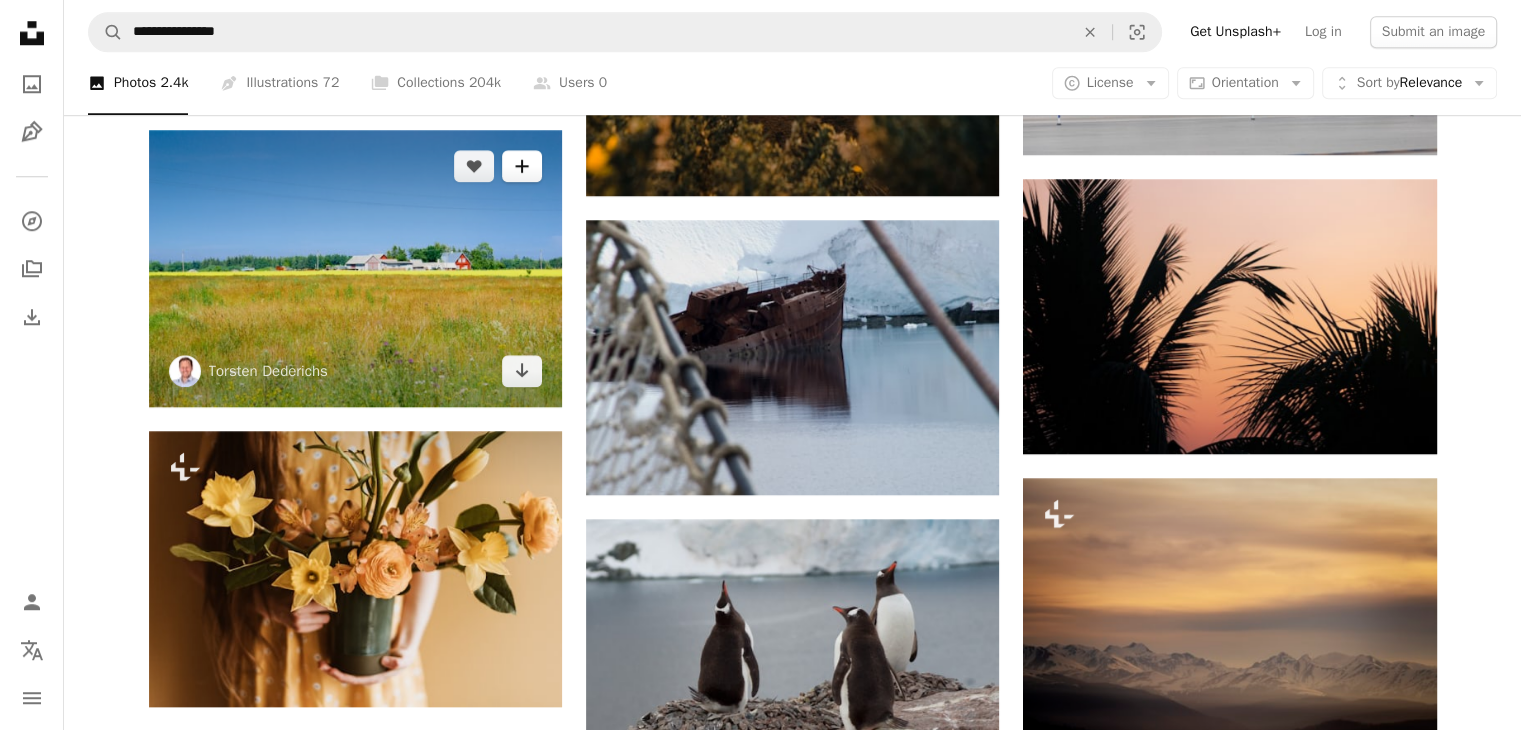 scroll, scrollTop: 1848, scrollLeft: 0, axis: vertical 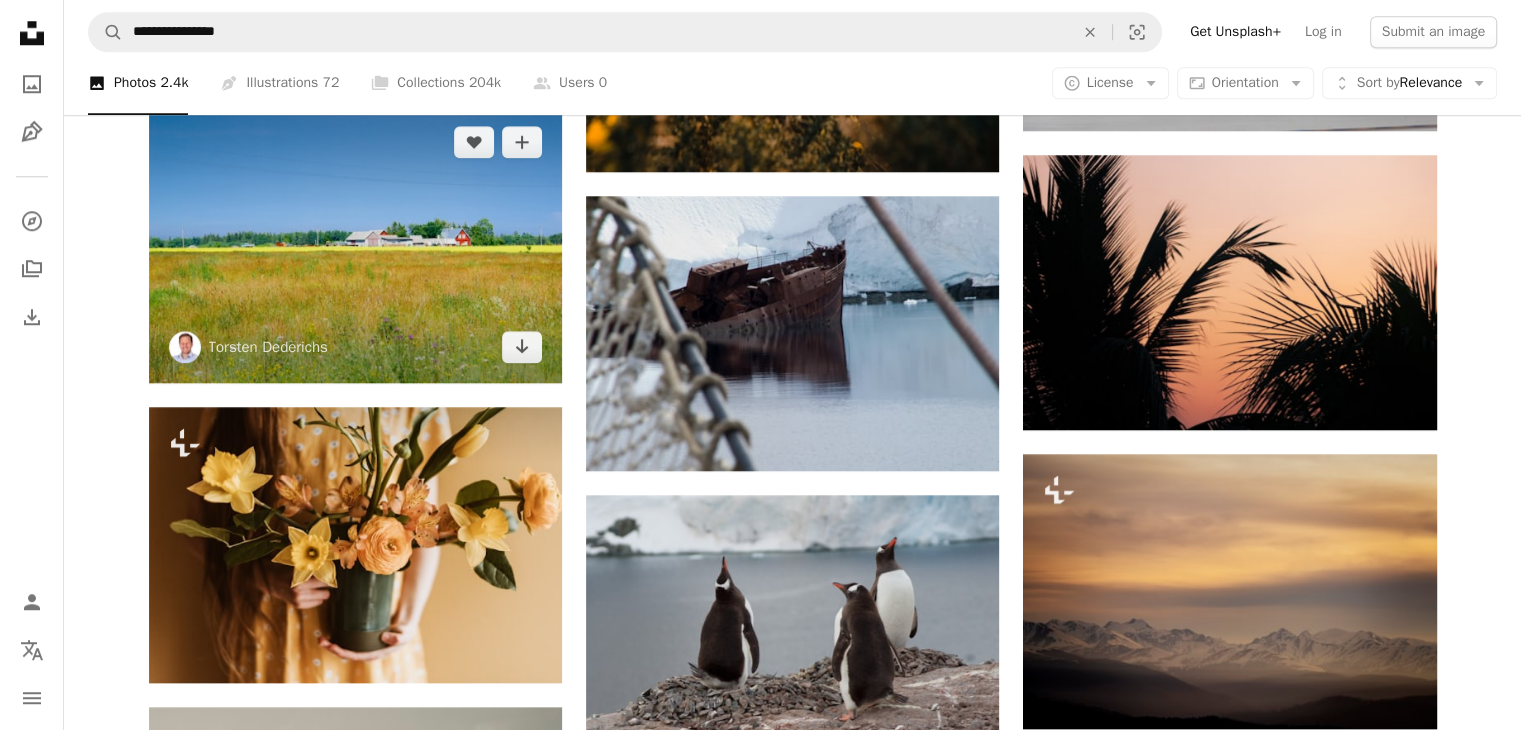 click at bounding box center [355, 244] 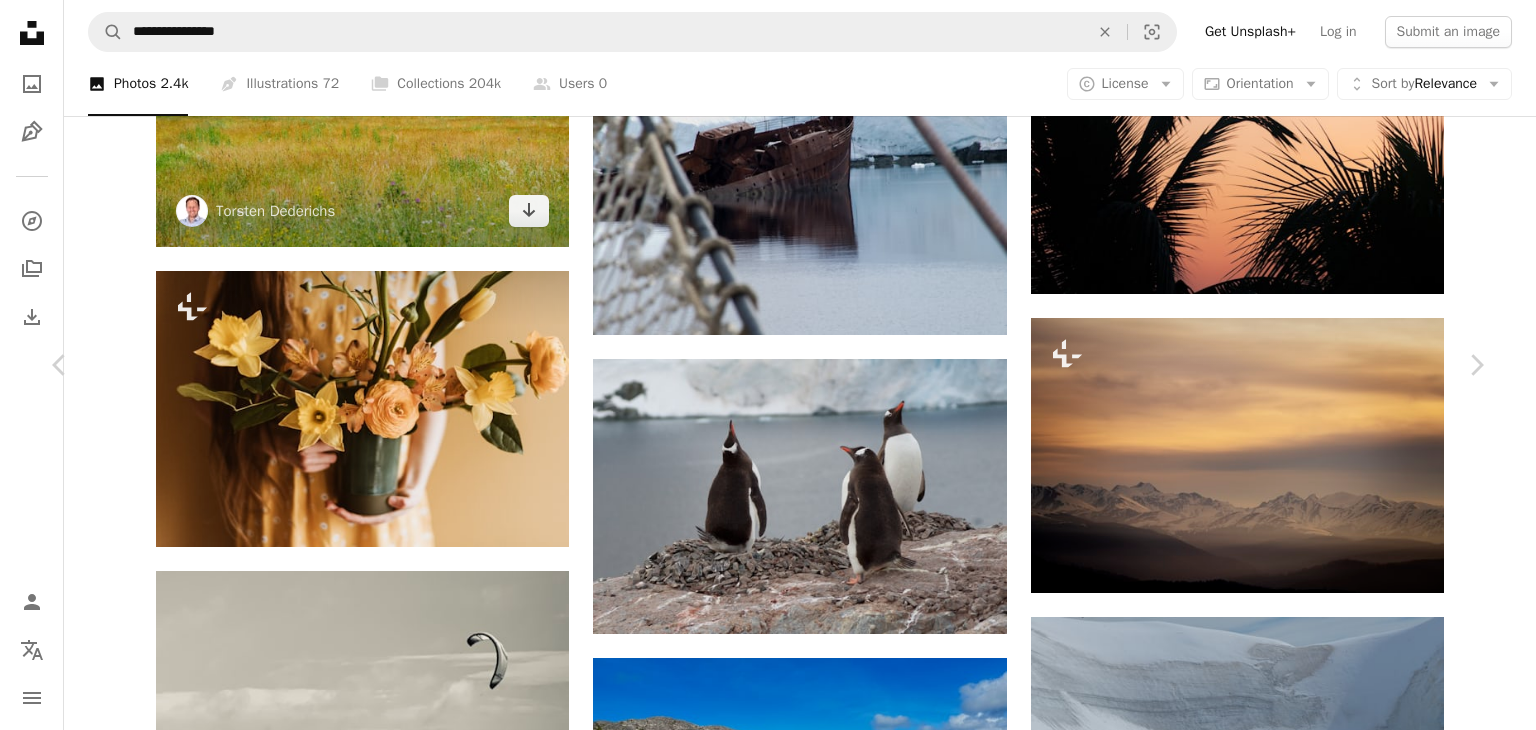 scroll, scrollTop: 2029, scrollLeft: 0, axis: vertical 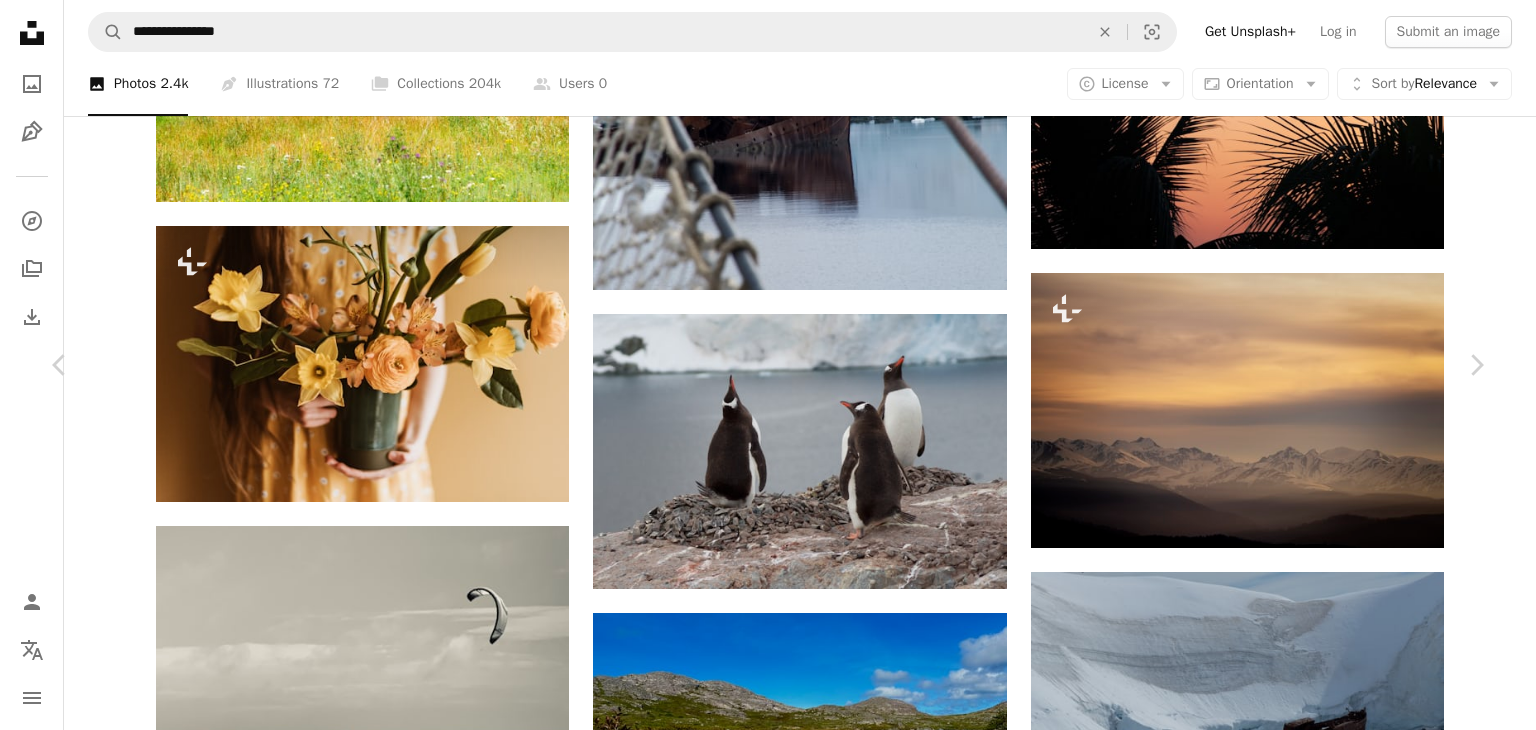 click at bounding box center [760, 4736] 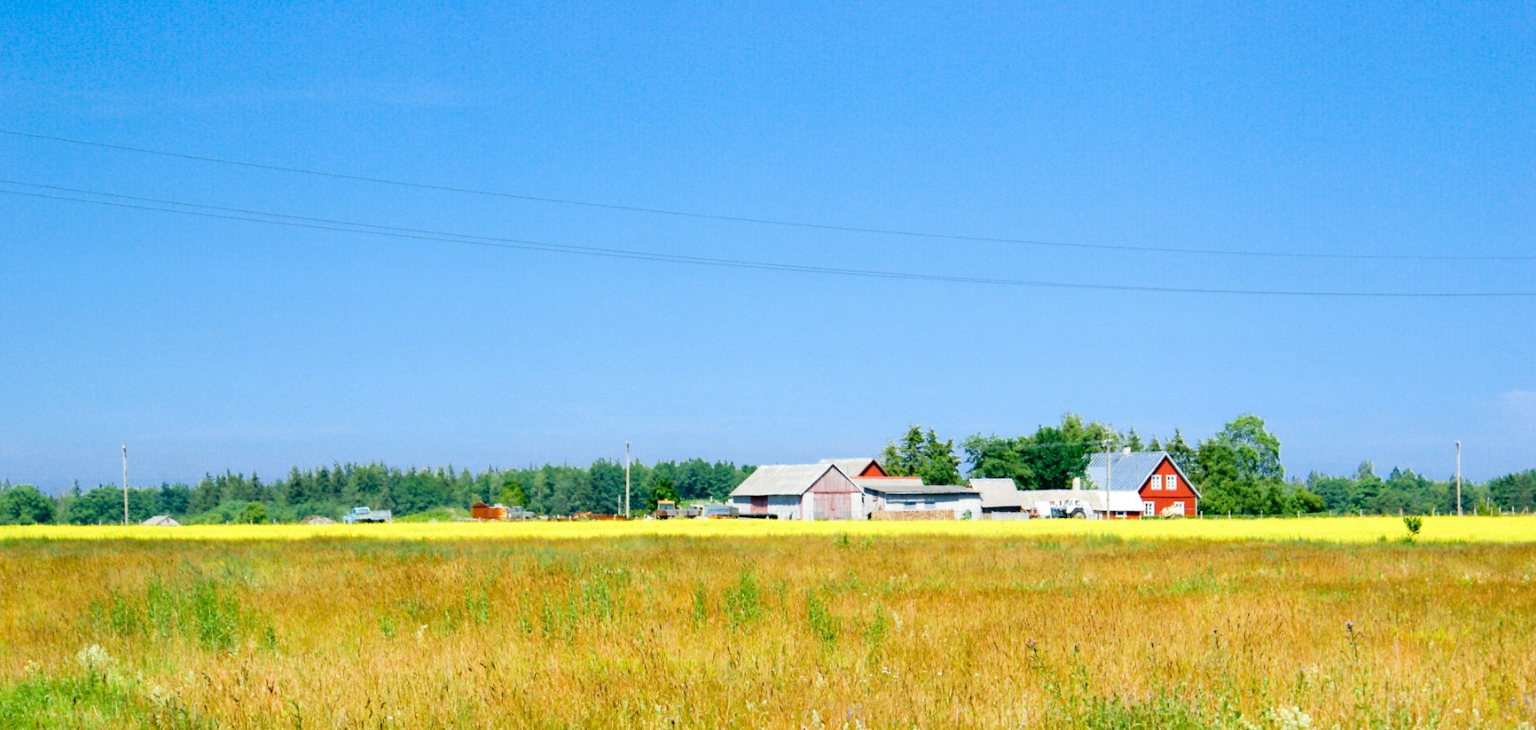 scroll, scrollTop: 139, scrollLeft: 0, axis: vertical 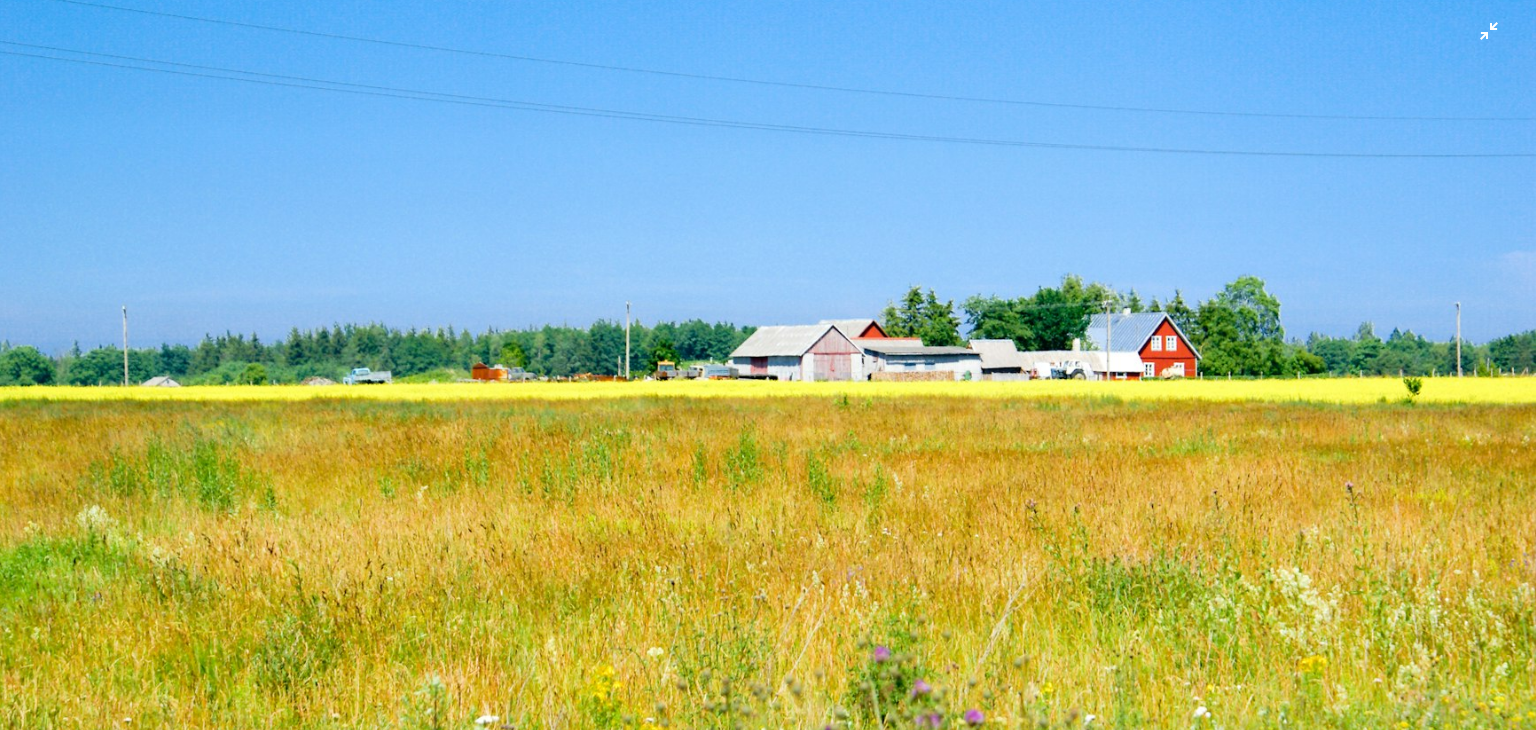 click at bounding box center [768, 375] 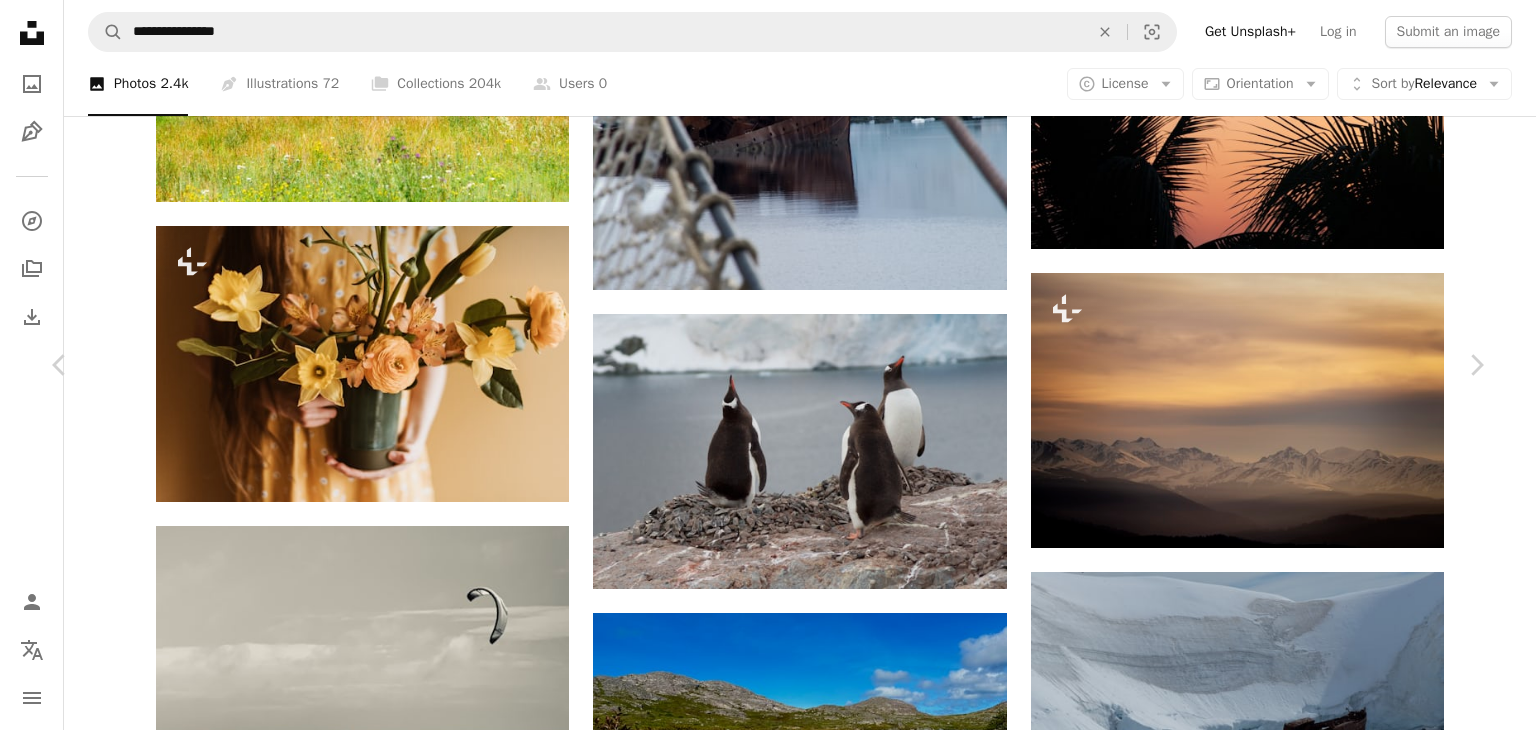 click on "An X shape" at bounding box center [20, 20] 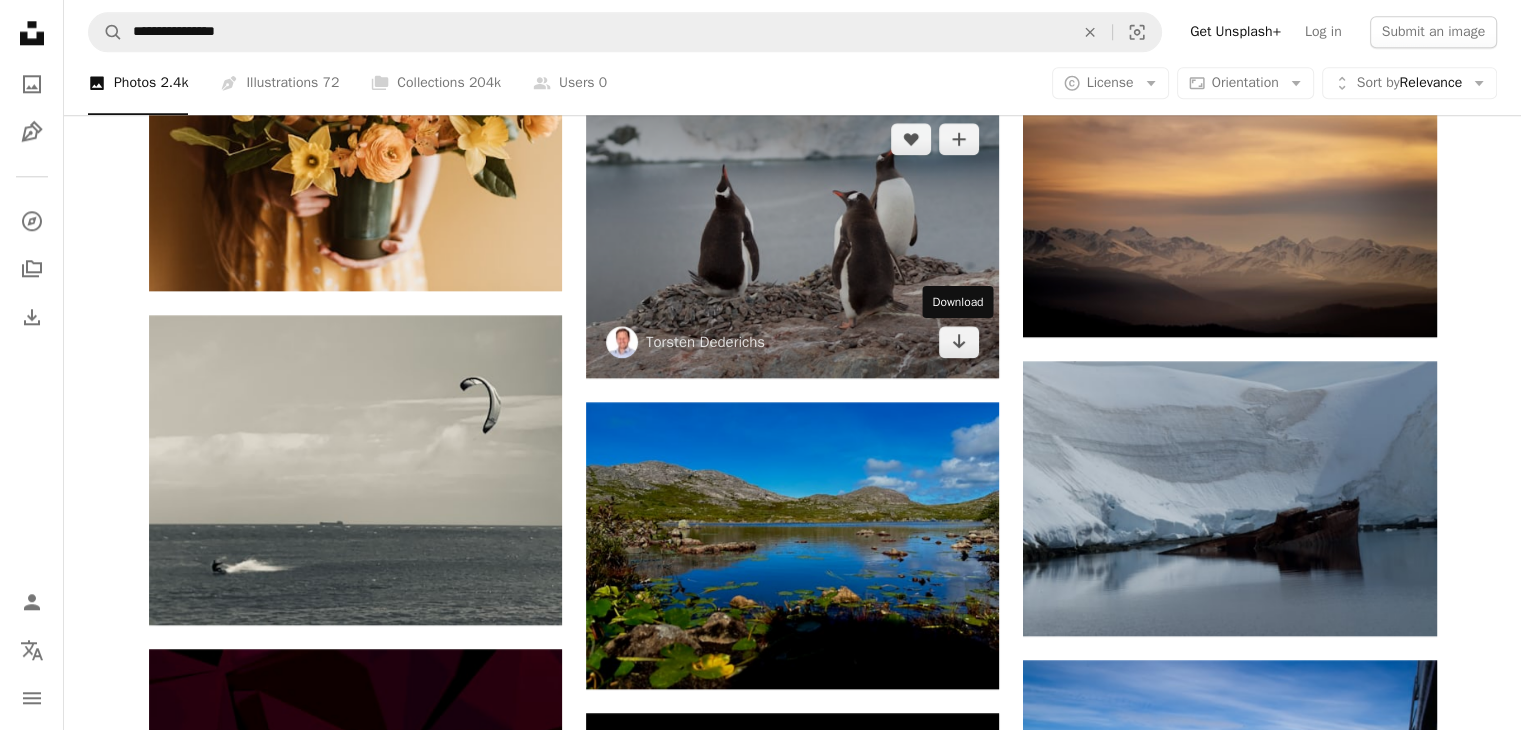 scroll, scrollTop: 2243, scrollLeft: 0, axis: vertical 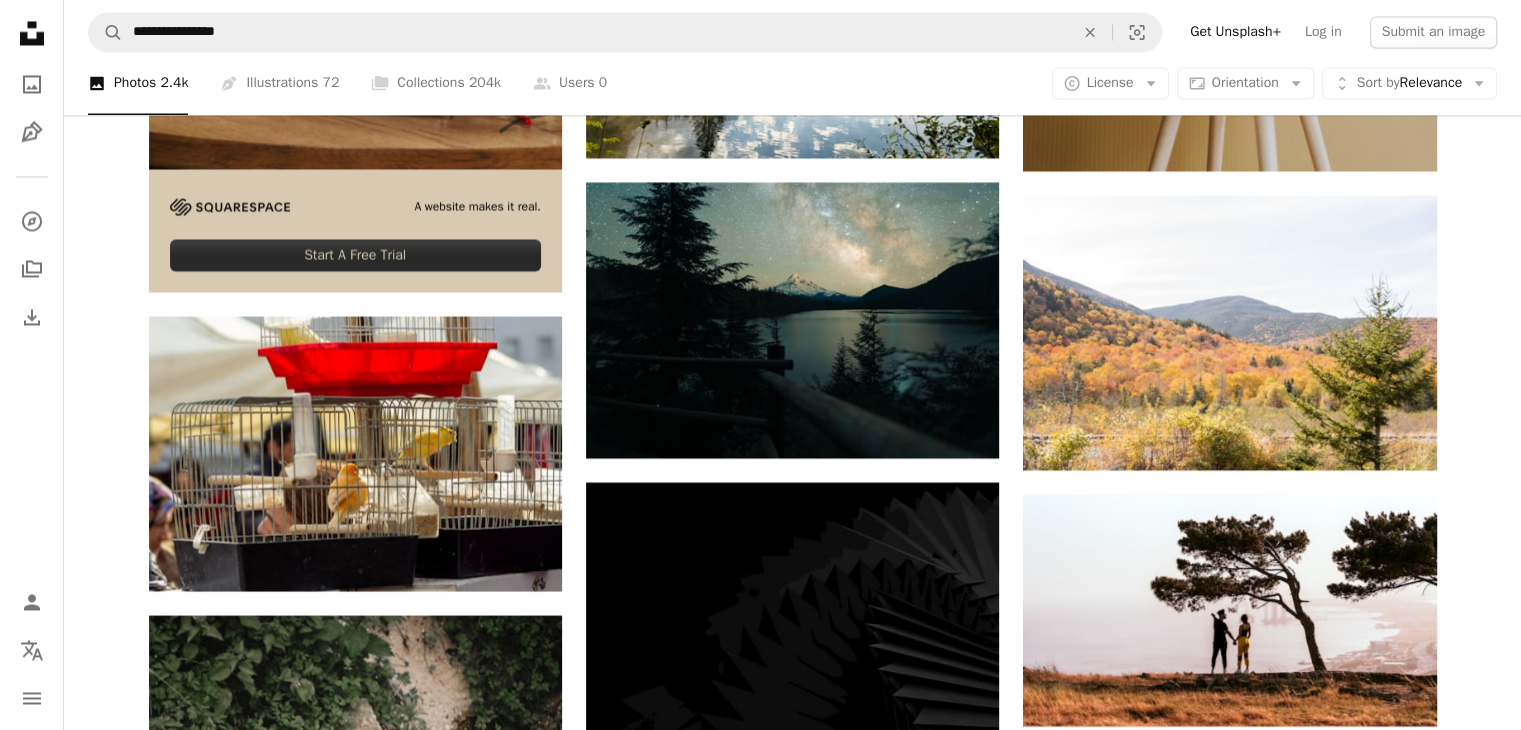 click on "A heart A plus sign [FIRST] [LAST] Available for hire A checkmark inside of a circle Arrow pointing down Plus sign for Unsplash+ A heart A plus sign [FIRST] [LAST] For Unsplash+ A lock Purchase A heart A plus sign [FIRST] [LAST] Available for hire A checkmark inside of a circle Arrow pointing down A heart A plus sign [FIRST] [LAST] Arrow pointing down A heart A plus sign [FIRST] [LAST] Arrow pointing down A heart A plus sign [FIRST] [LAST] Arrow pointing down A heart A plus sign [FIRST] [LAST] Available for hire A checkmark inside of a circle Arrow pointing down A heart A plus sign [FIRST] [LAST] Available for hire A checkmark inside of a circle Arrow pointing down A heart A plus sign [FIRST] [LAST] Arrow pointing down Plus sign for Unsplash+ A heart A plus sign [FIRST] [LAST] For Unsplash+ A lock Purchase A heart A plus sign [FIRST] [LAST] Available for hire A checkmark inside of a circle Arrow pointing down A heart A plus sign [FIRST] [LAST] Available for hire Arrow pointing down" at bounding box center [792, -902] 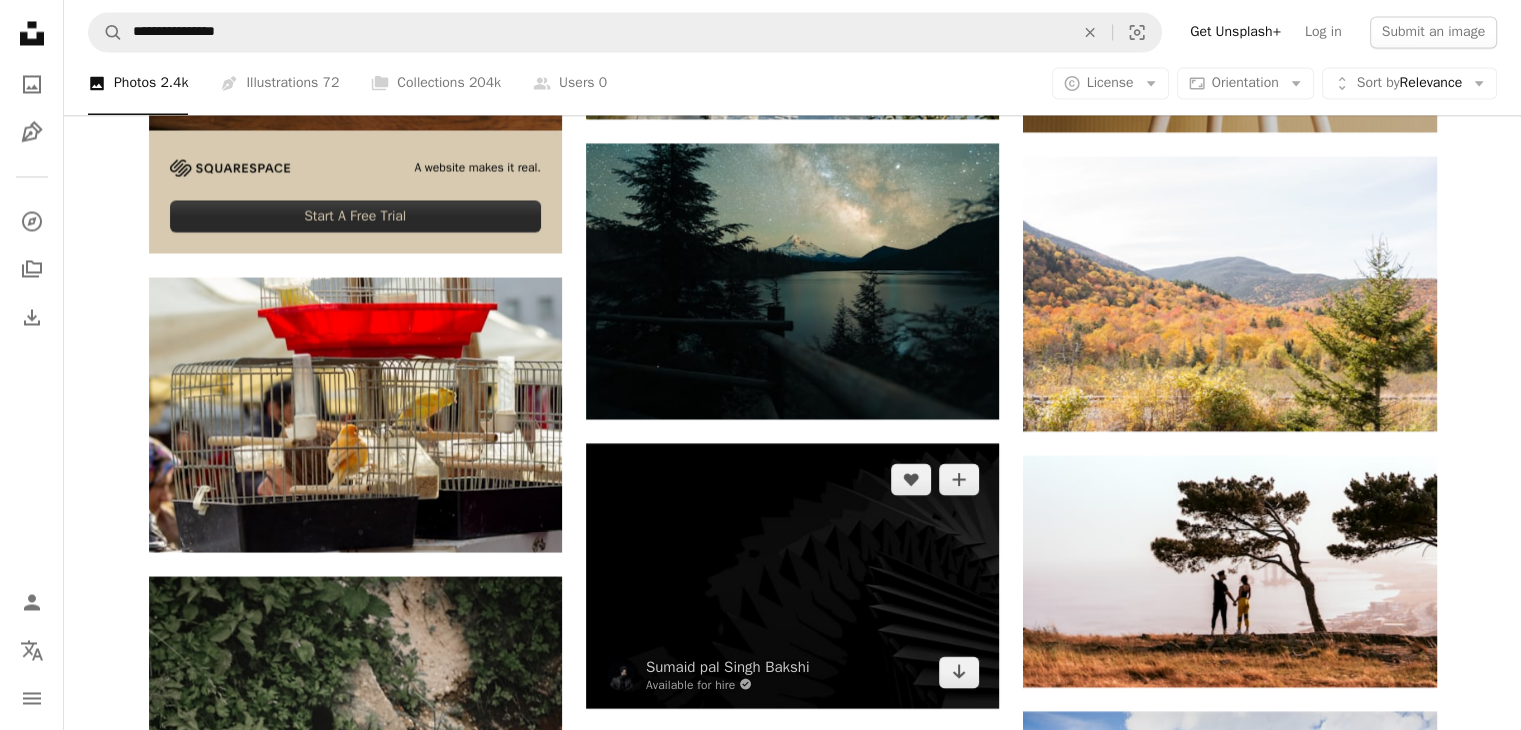 click at bounding box center [792, 575] 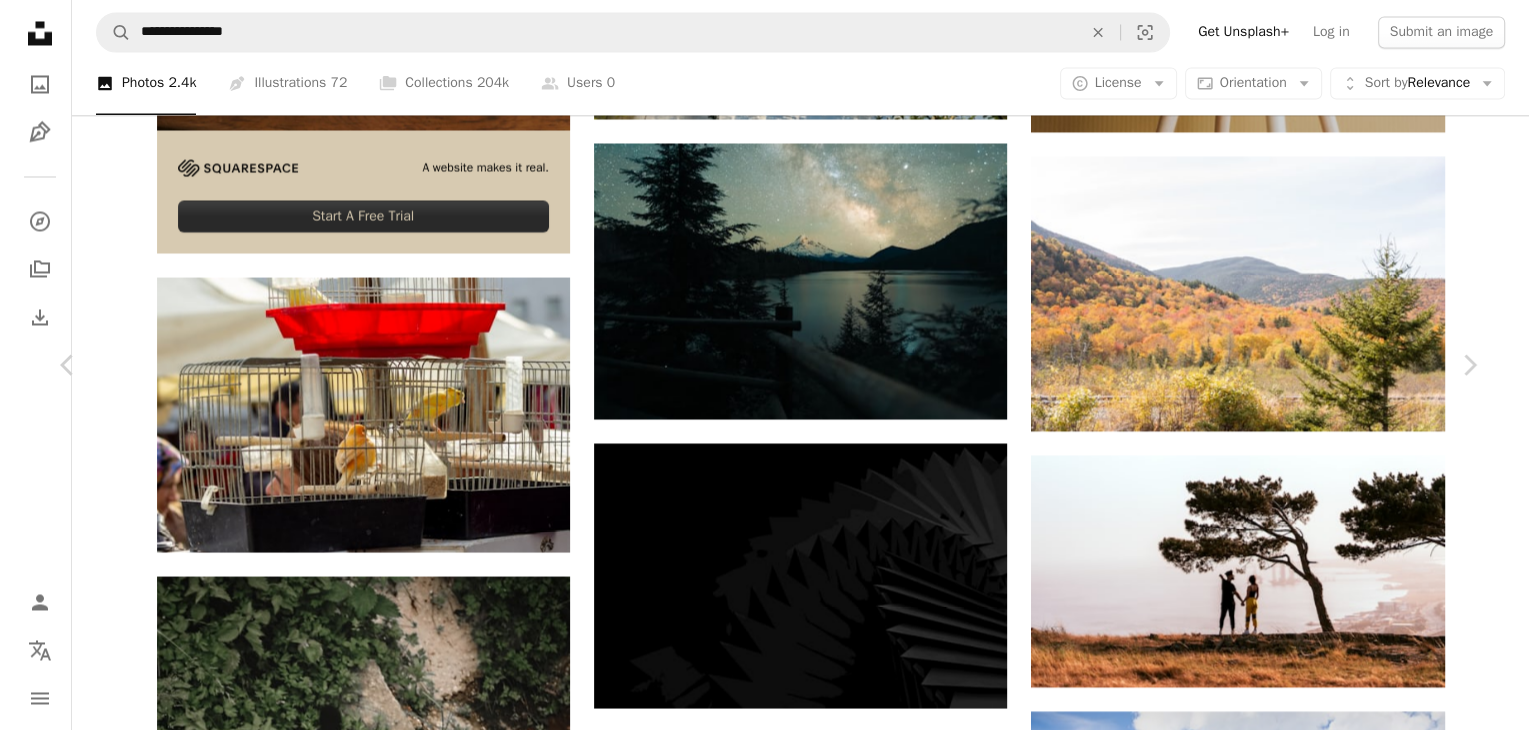 scroll, scrollTop: 4135, scrollLeft: 0, axis: vertical 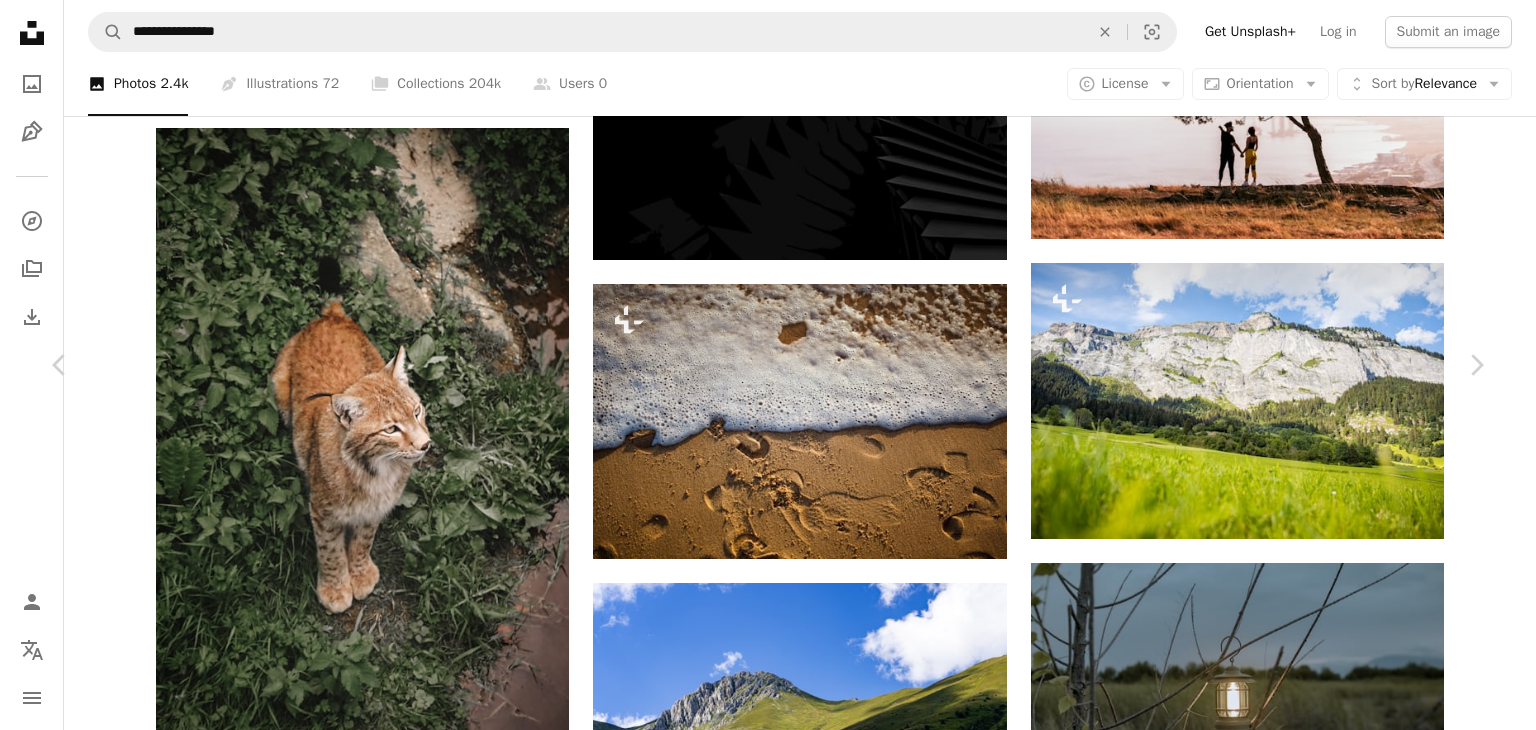 click on "An X shape" at bounding box center [20, 20] 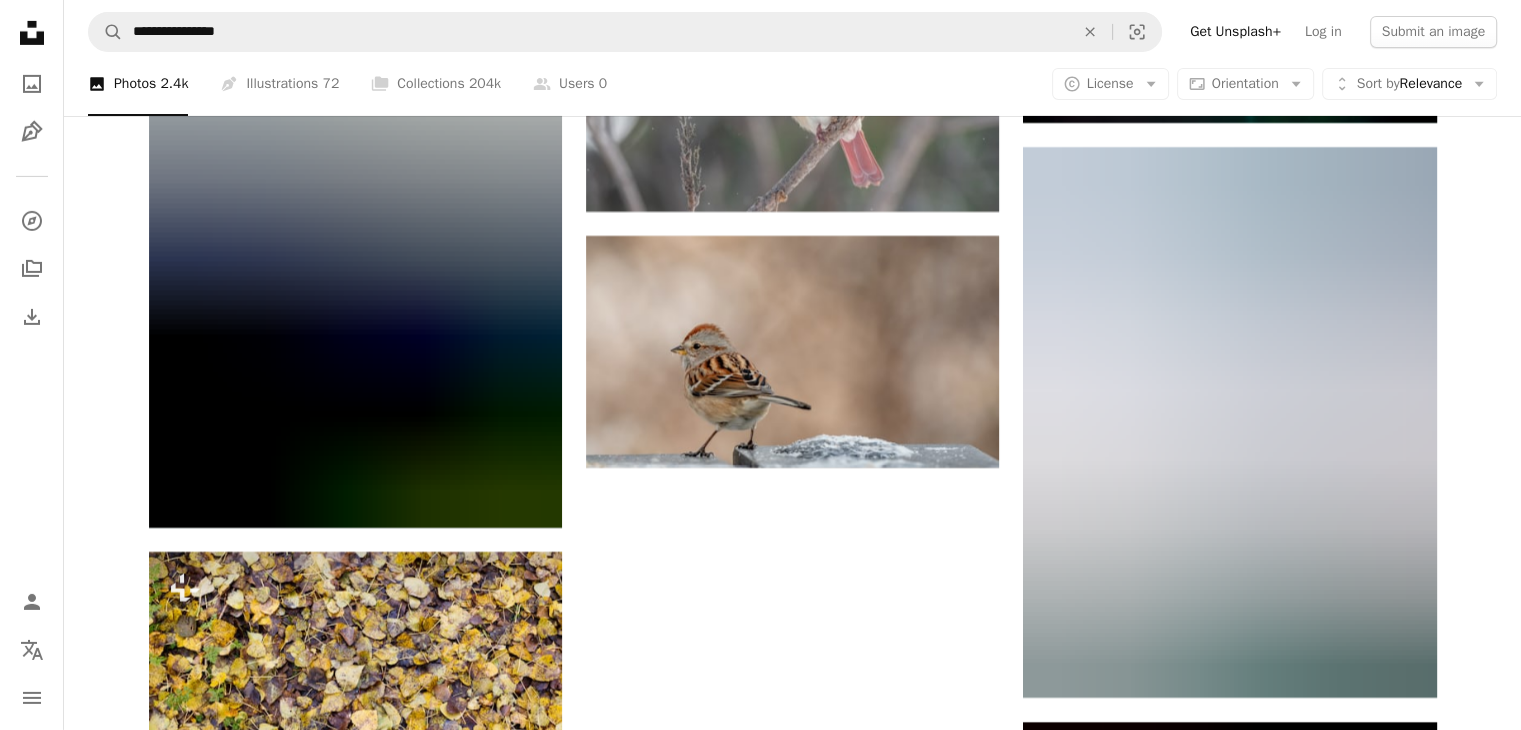 scroll, scrollTop: 6740, scrollLeft: 0, axis: vertical 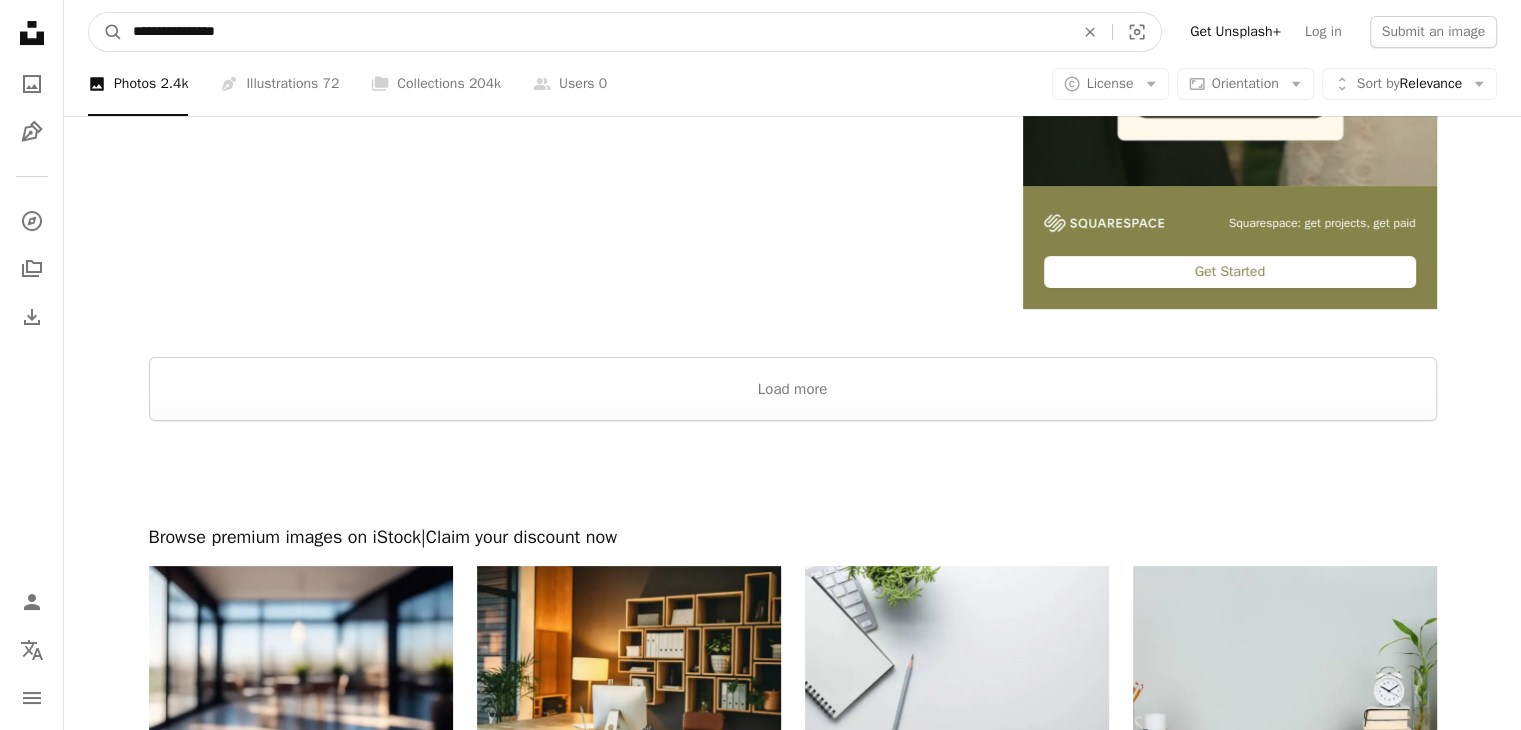 click on "**********" at bounding box center (595, 32) 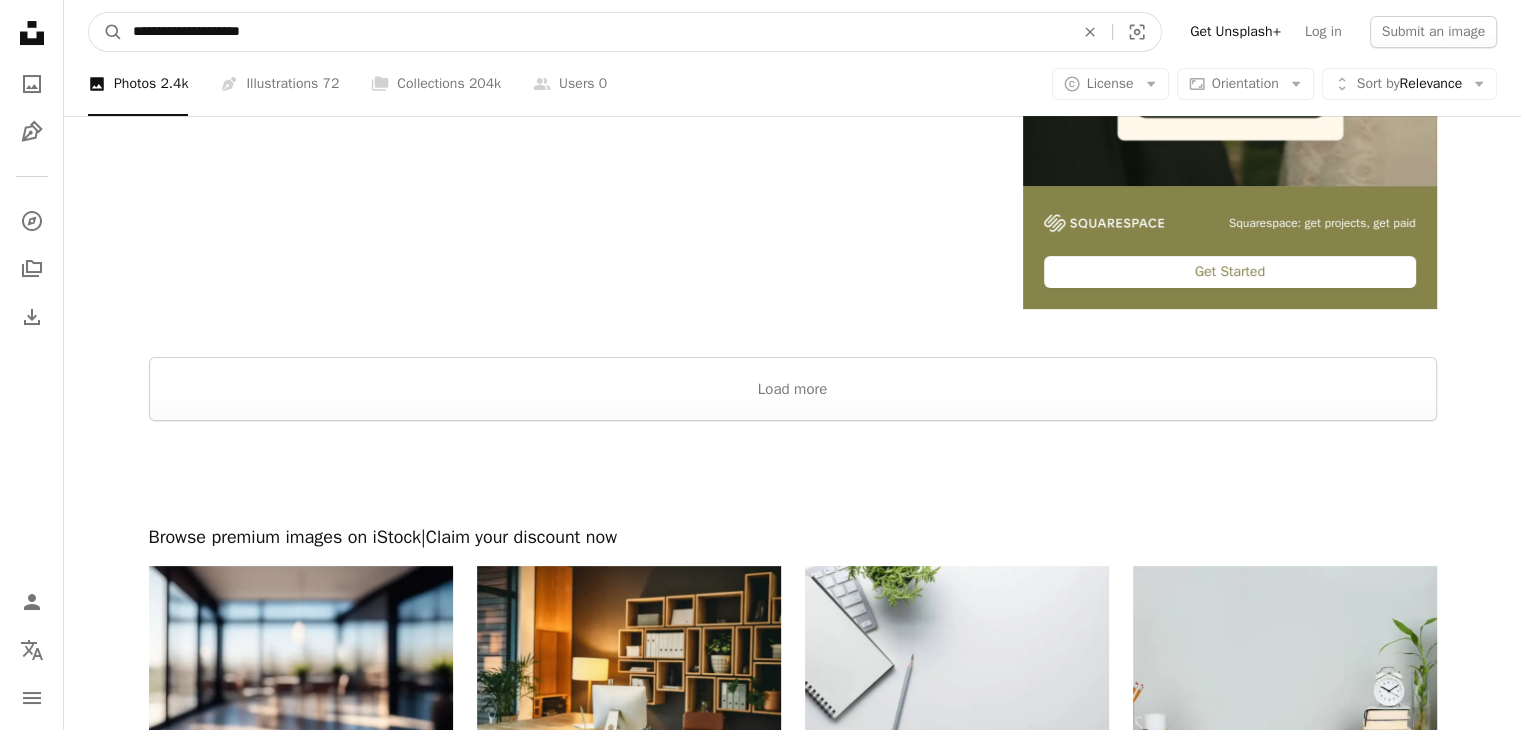 type on "**********" 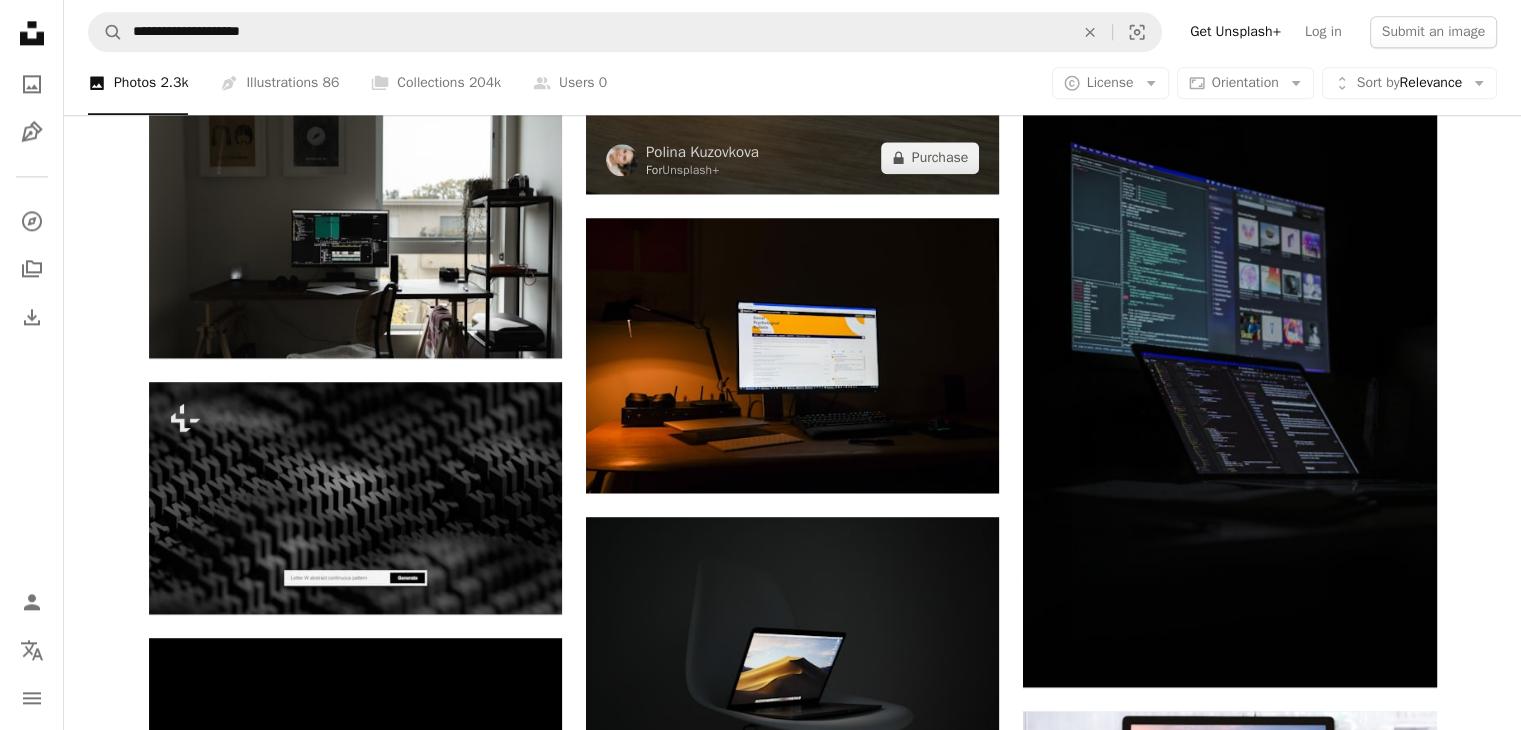 scroll, scrollTop: 2712, scrollLeft: 0, axis: vertical 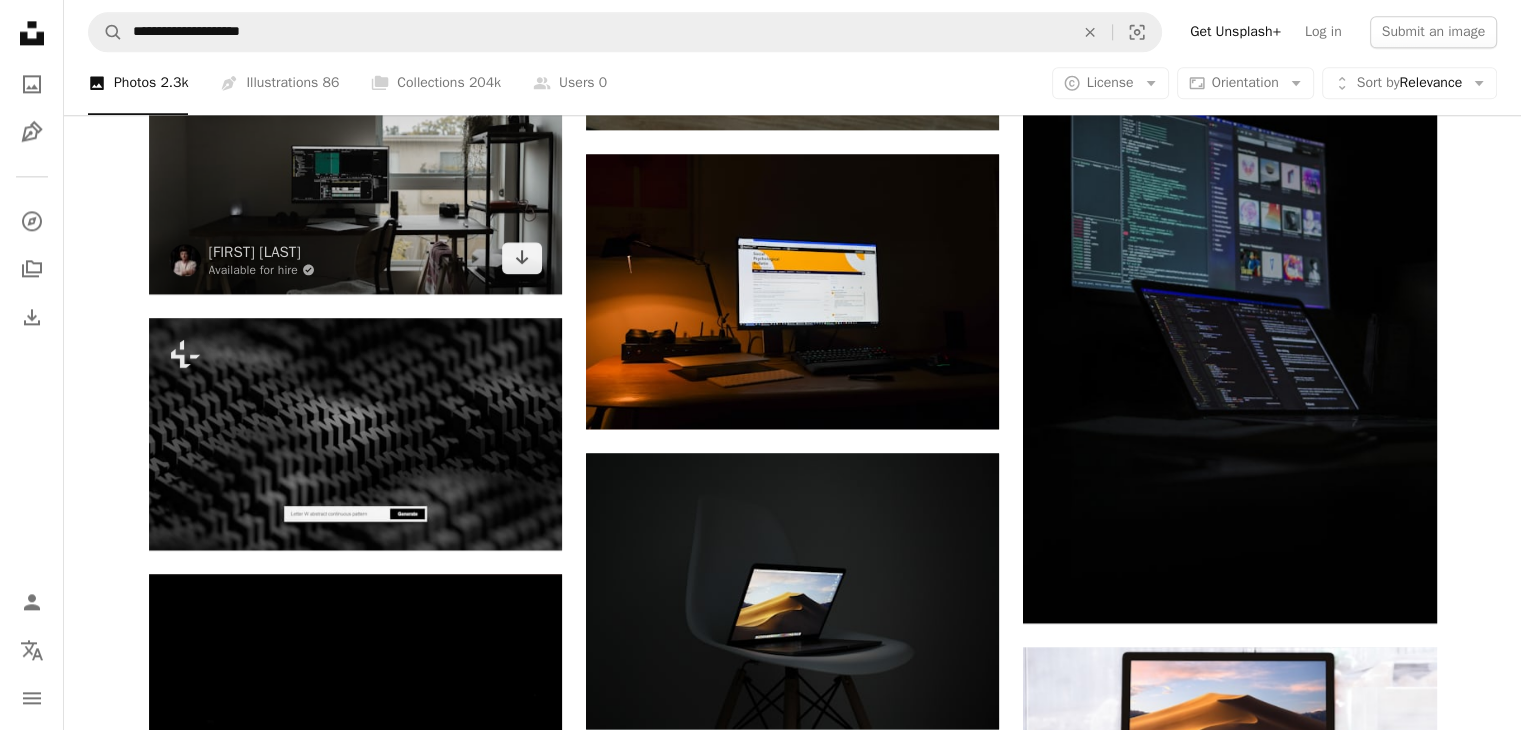 click at bounding box center (355, 156) 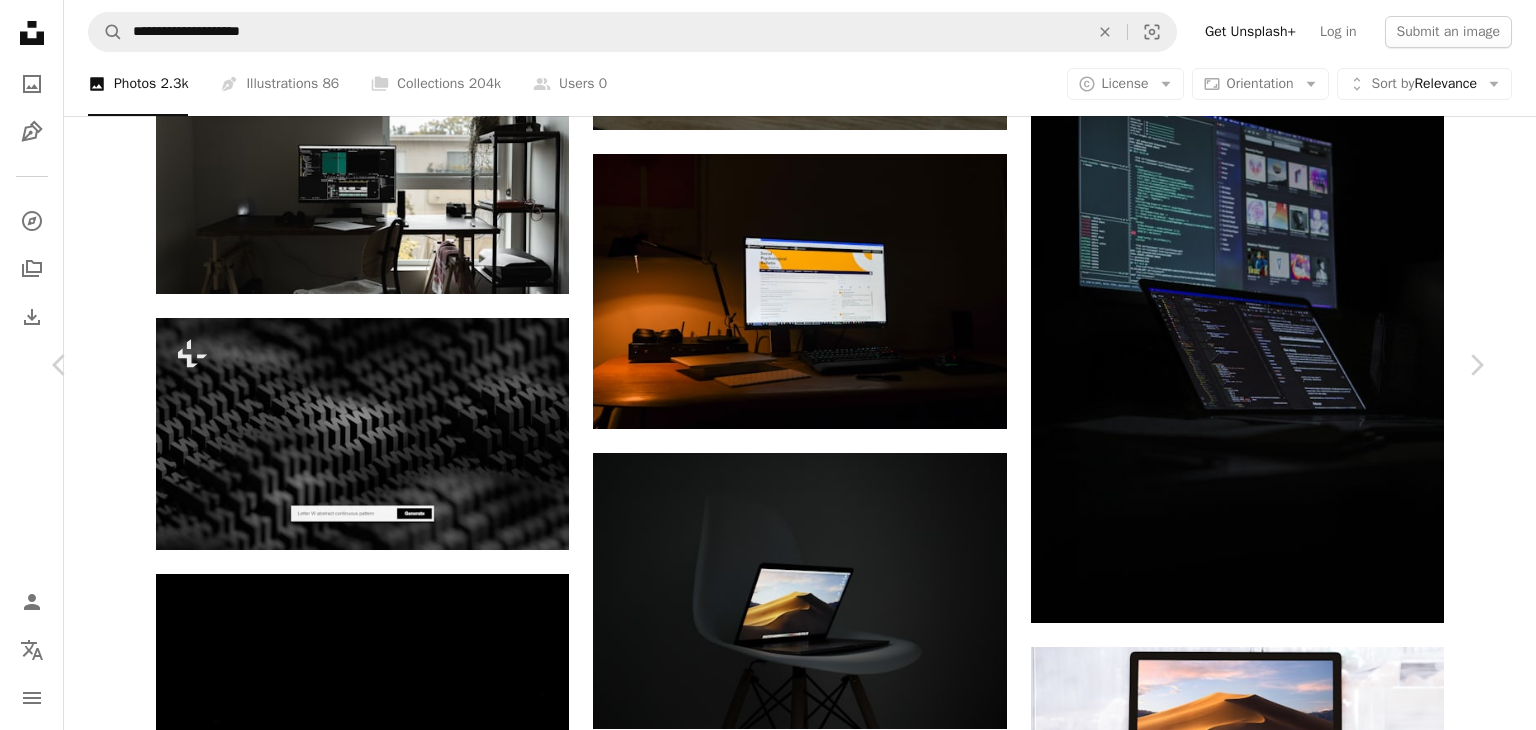 click on "A X shape Chevron left Chevron right [FIRST] [LAST] Available for hire A checkmark inside of a circle A heart A plus sign Edit image Plus sign for Unsplash+ Download free Chevron down Zoom in Views 995,345 Downloads 4,969 Featured in Photos A forward-right arrow Share Info icon Info More Actions Calendar outlined Published on [DATE] Camera Canon, EOS 5D Mark III Safety Free to use under the Unsplash License computer grey furniture table desk chair machine electronics screen monitor display shelf indoors tabletop lcd screen Creative Commons images Browse premium related images on iStock | Save 20% with code UNSPLASH20 View more on iStock ↗ Related images A heart A plus sign [FIRST] [LAST] Arrow pointing down Plus sign for Unsplash+ A heart A plus sign [FIRST] [LAST] For Unsplash+ A lock Purchase A heart A plus sign [FIRST] [LAST] Arrow pointing down A heart A plus sign [FIRST] [LAST] Arrow pointing down A heart A plus sign [FIRST] Available for hire A checkmark inside of a circle Arrow pointing down" at bounding box center [768, 5879] 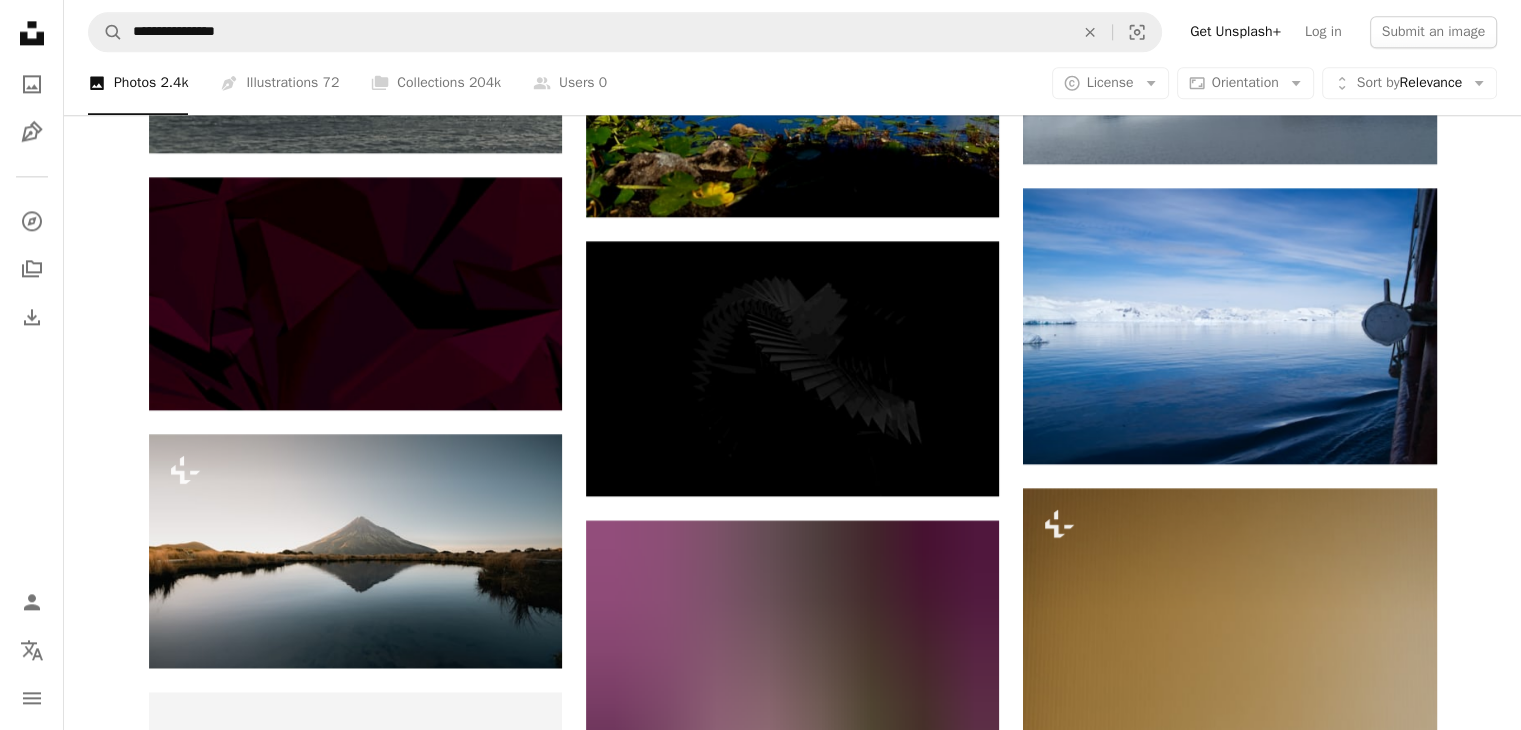 scroll, scrollTop: 7955, scrollLeft: 0, axis: vertical 